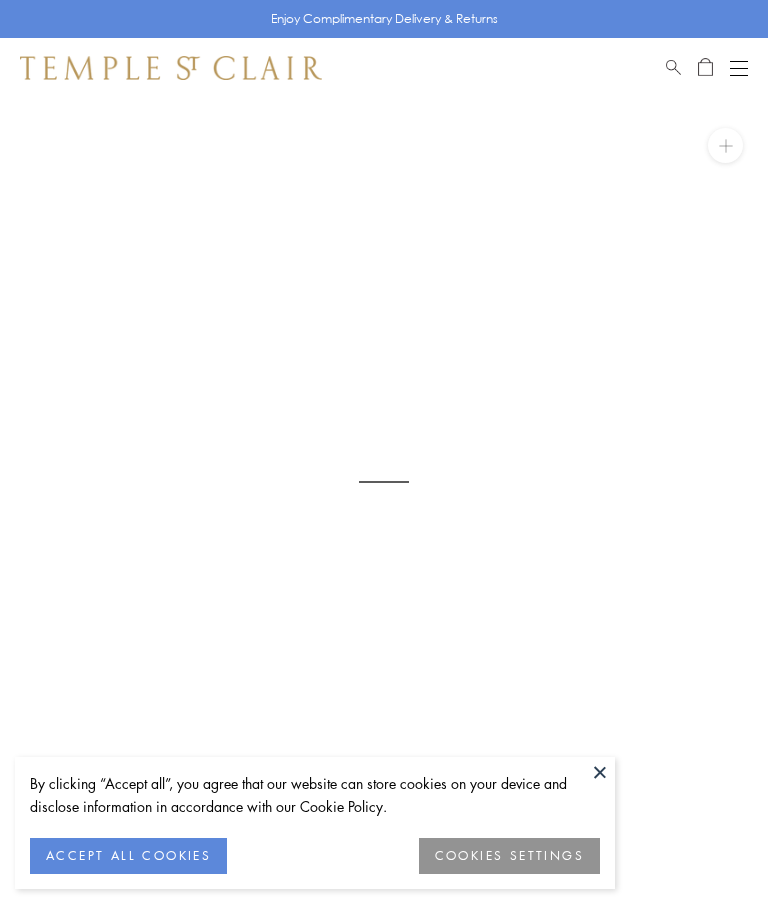 scroll, scrollTop: 98, scrollLeft: 0, axis: vertical 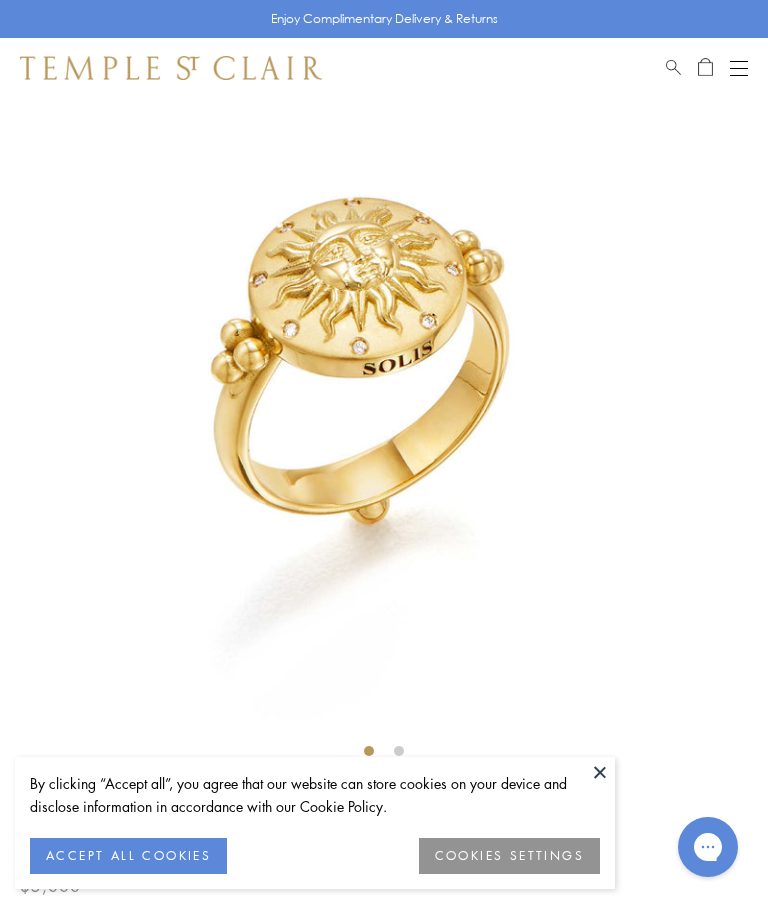 click at bounding box center [600, 772] 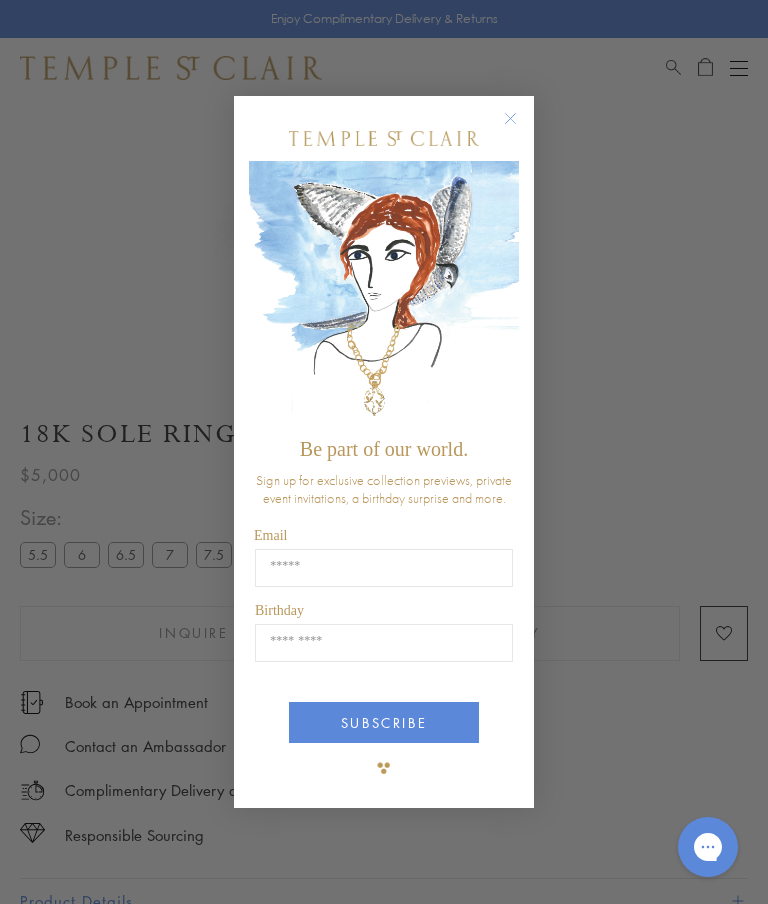 scroll, scrollTop: 488, scrollLeft: 0, axis: vertical 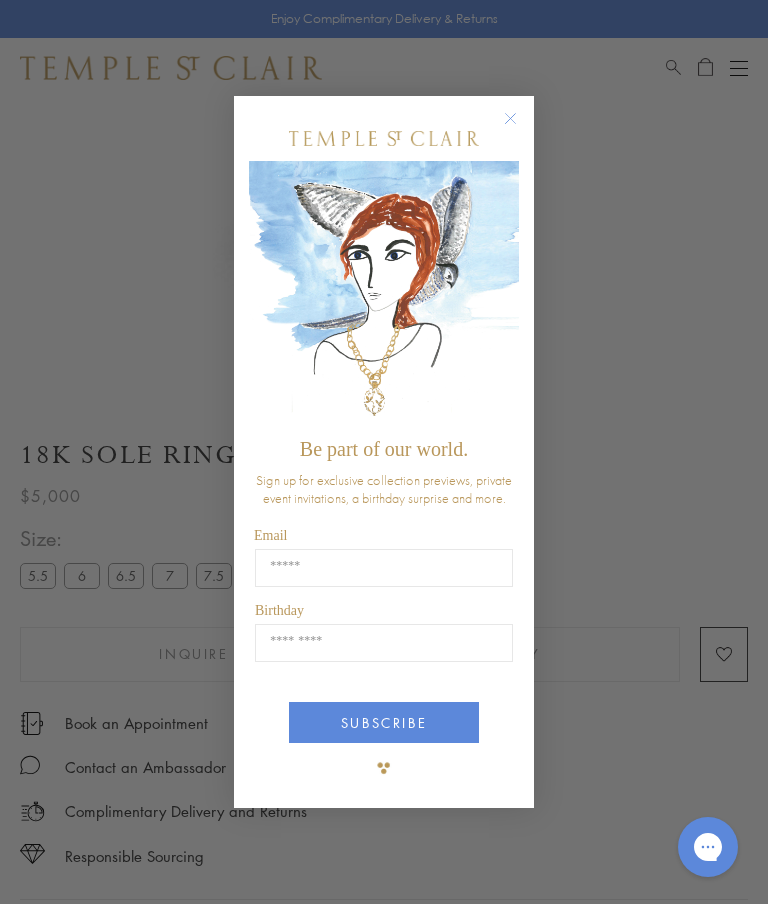 click on "Close dialog" 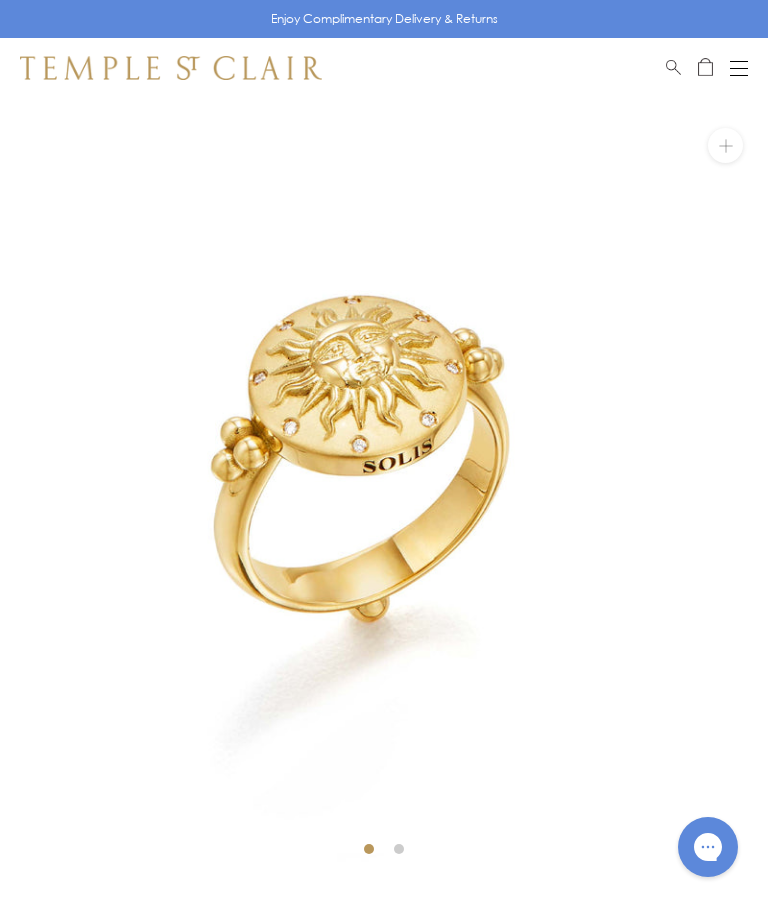 scroll, scrollTop: 36, scrollLeft: 0, axis: vertical 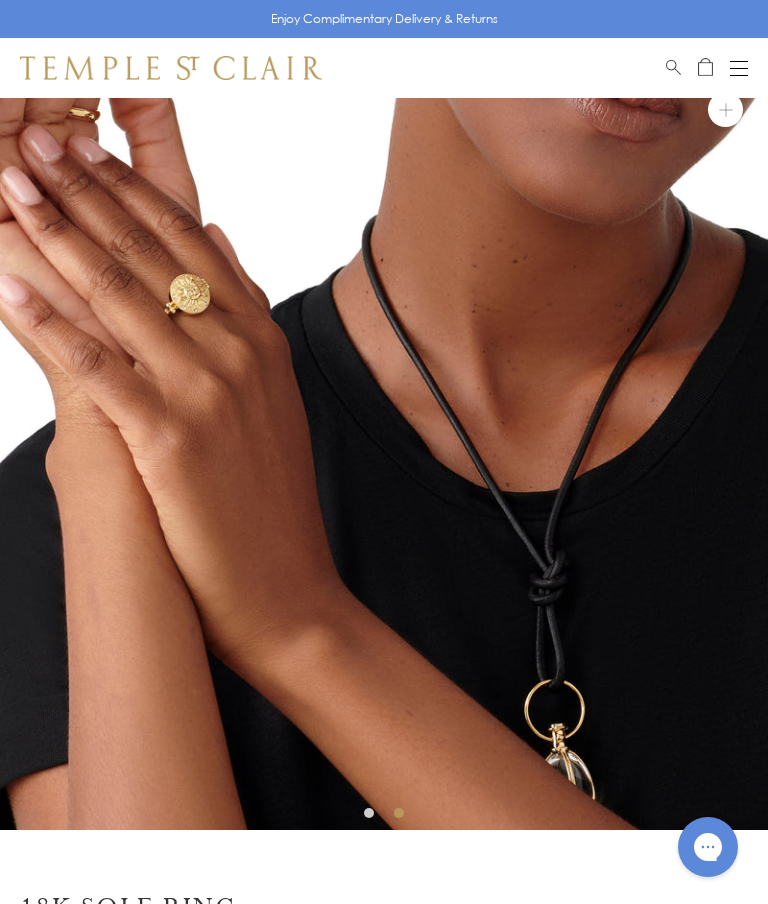 click at bounding box center [384, 446] 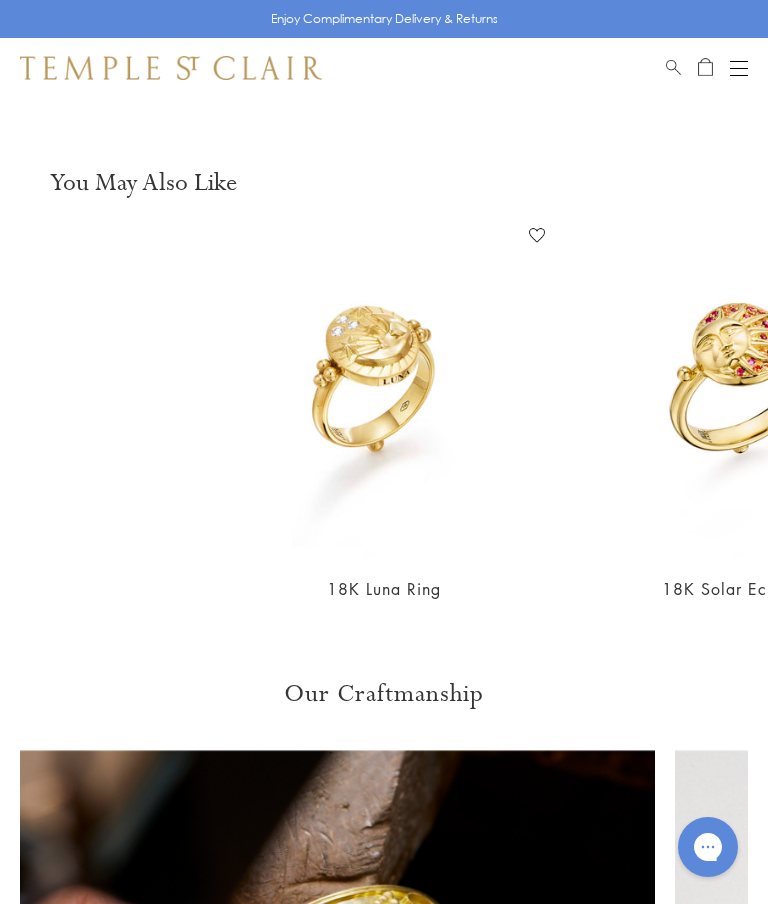 scroll, scrollTop: 1454, scrollLeft: 0, axis: vertical 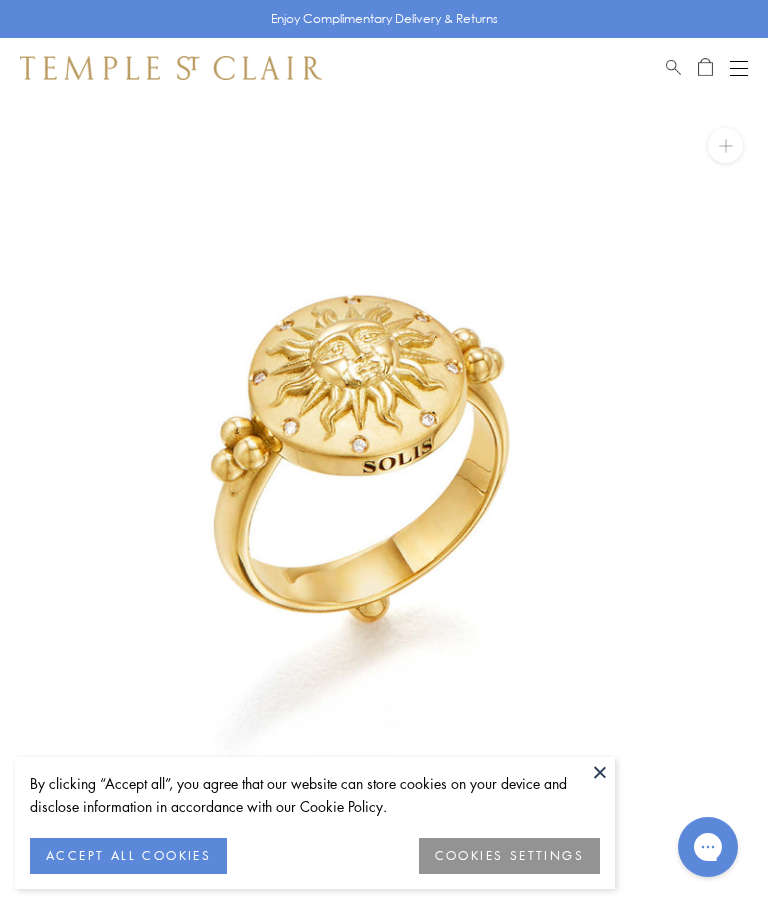 click at bounding box center (384, 482) 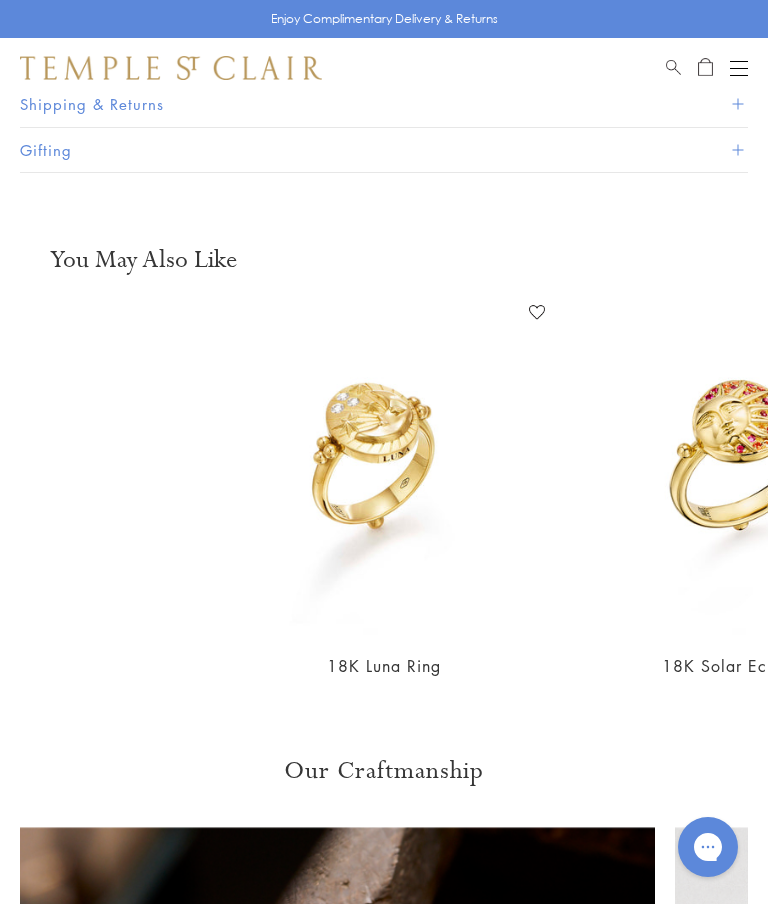 scroll, scrollTop: 1356, scrollLeft: 0, axis: vertical 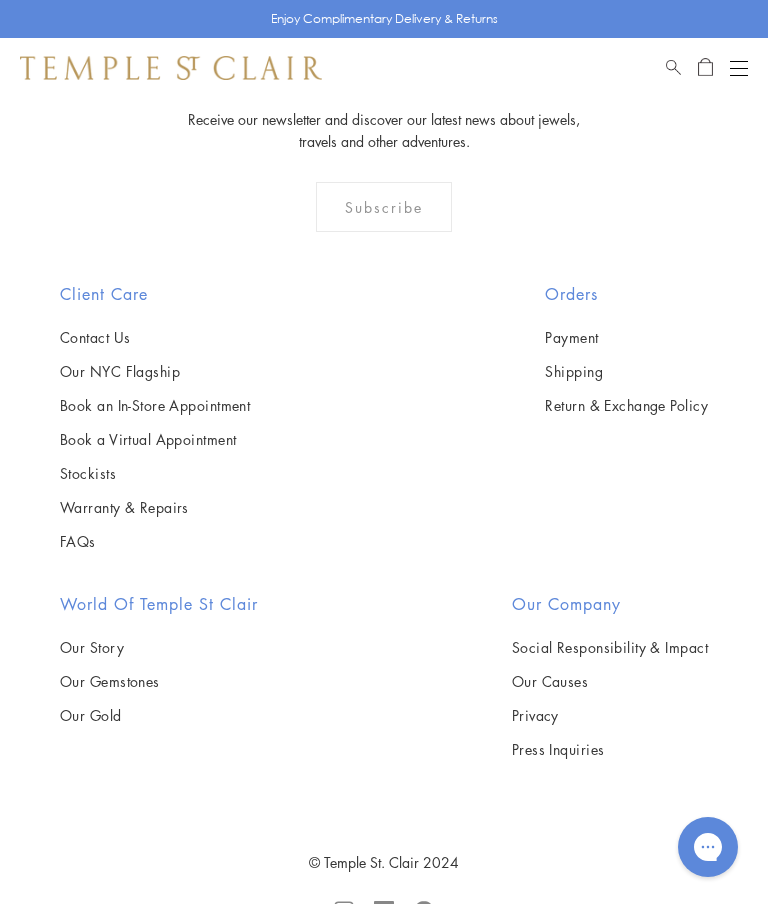 click on "Our Gemstones" at bounding box center (159, 681) 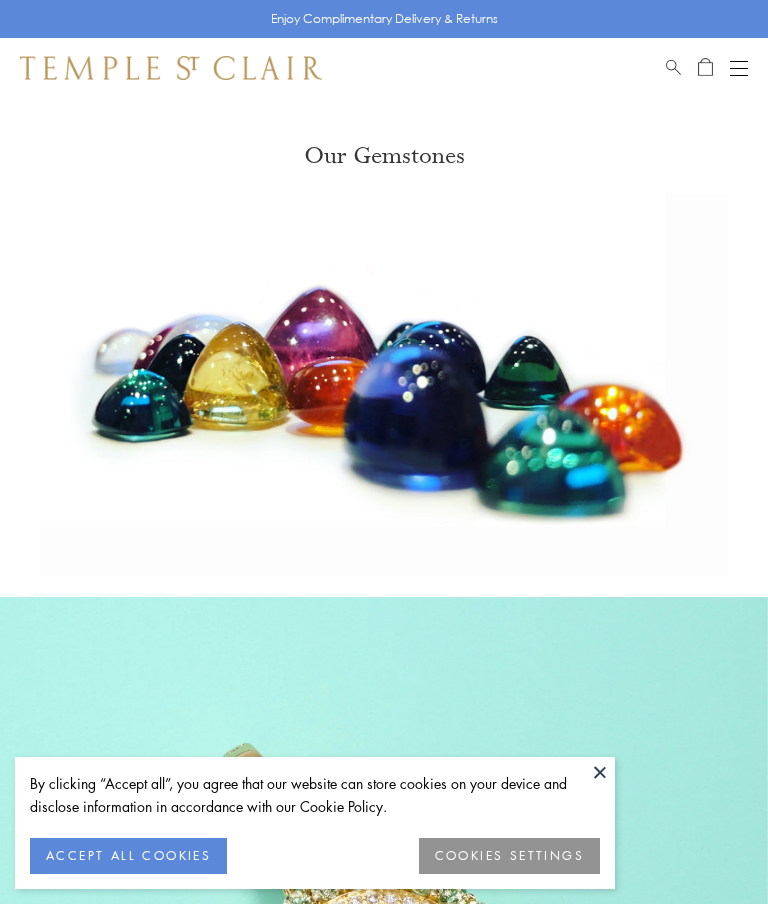 scroll, scrollTop: 0, scrollLeft: 0, axis: both 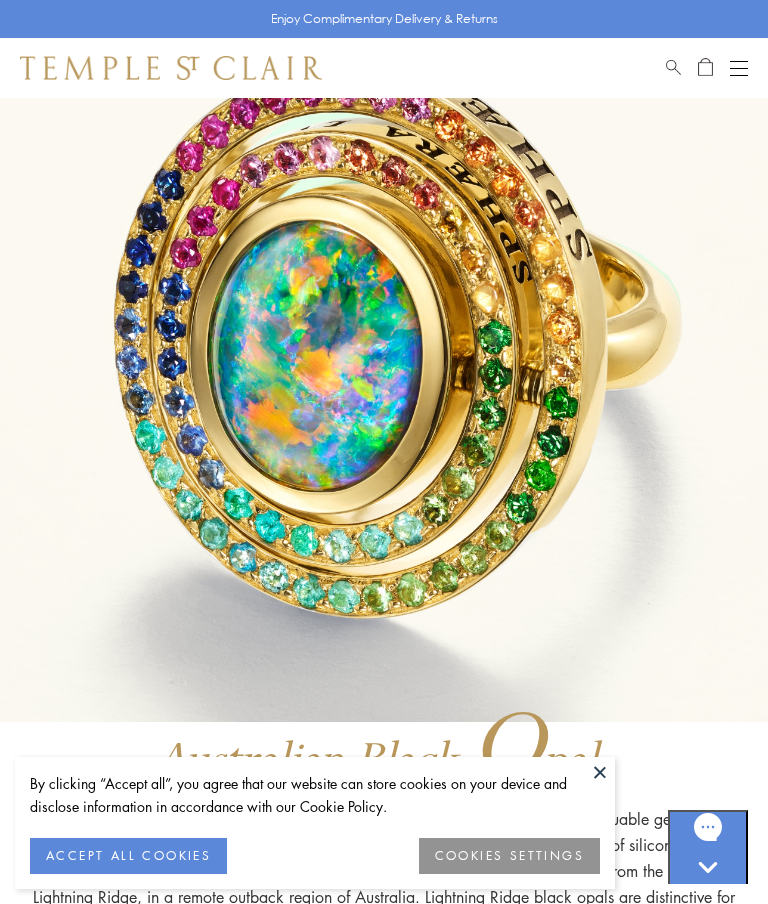 click at bounding box center (384, 338) 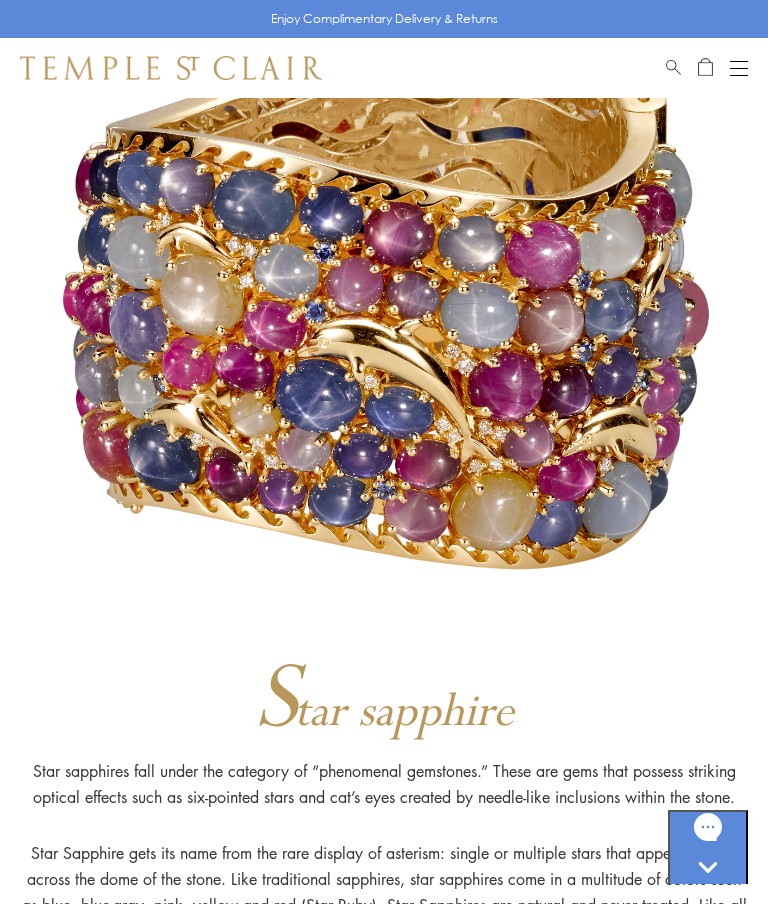 scroll, scrollTop: 25730, scrollLeft: 0, axis: vertical 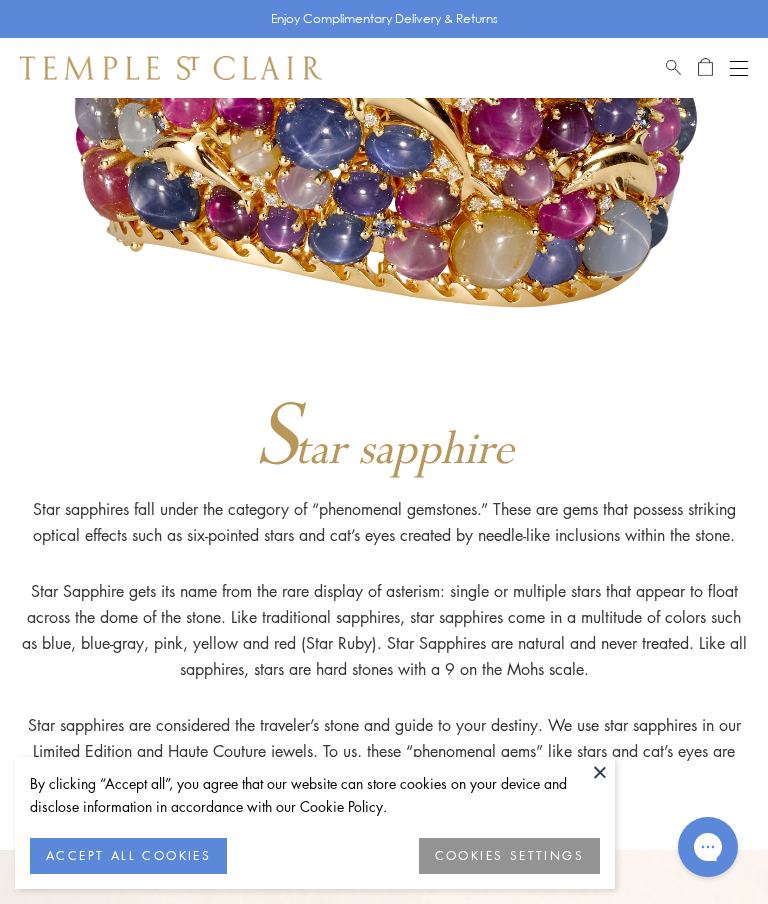click at bounding box center [600, 772] 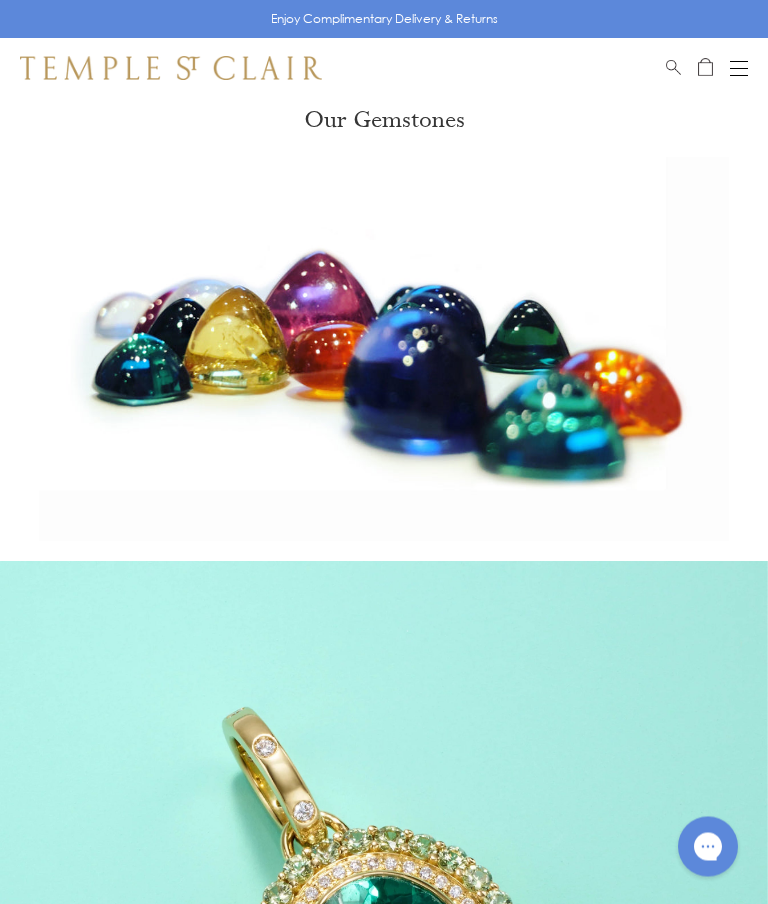 scroll, scrollTop: 0, scrollLeft: 0, axis: both 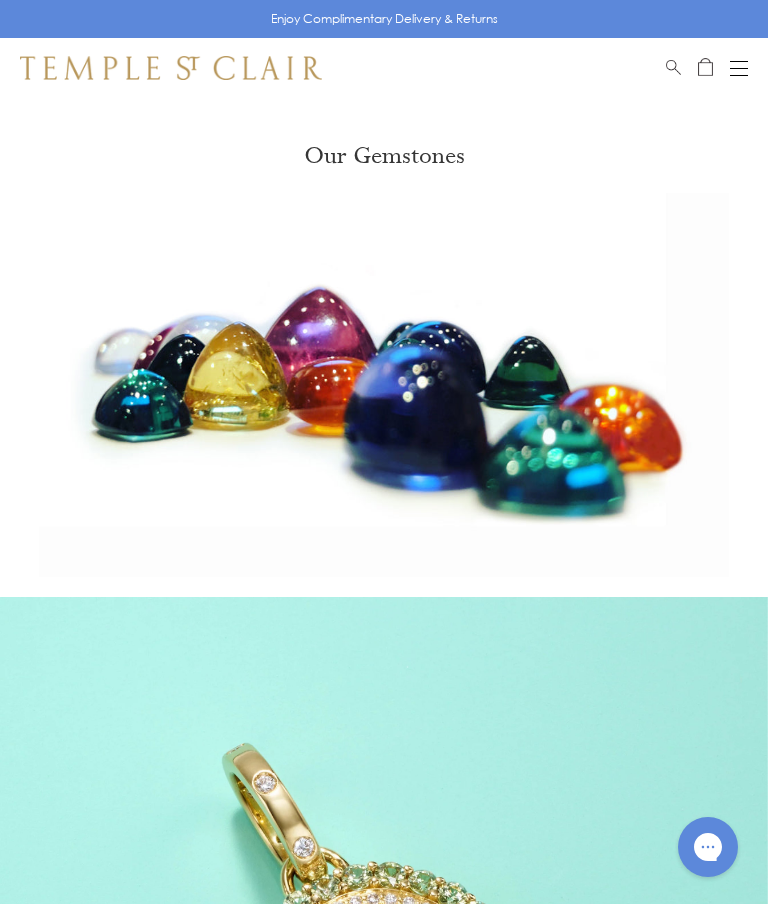 click at bounding box center [739, 68] 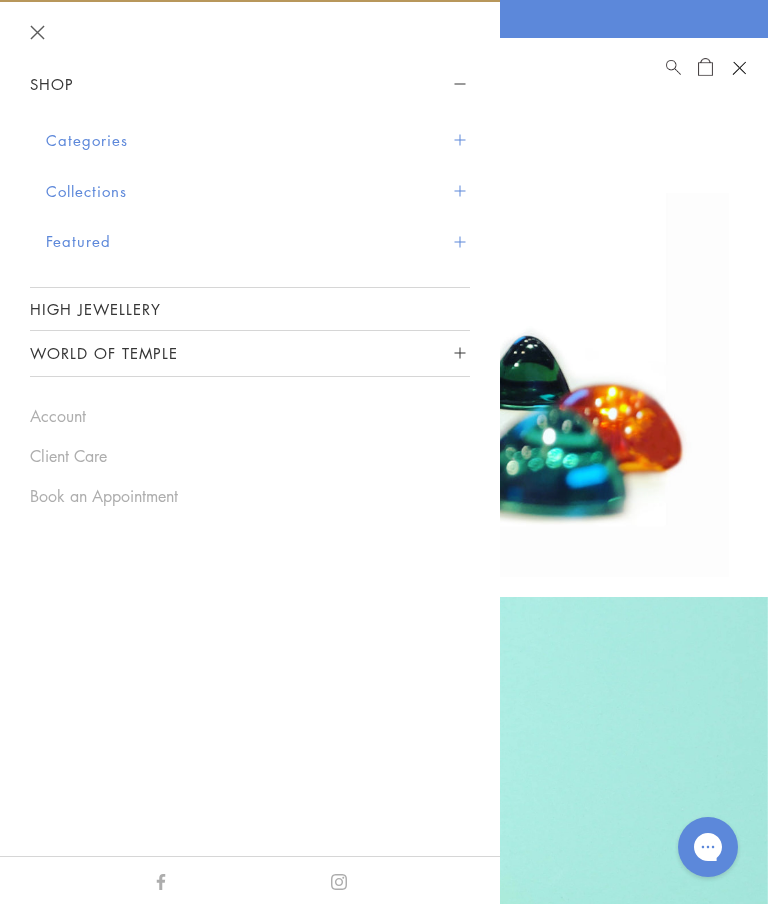 click on "World of Temple" at bounding box center (250, 353) 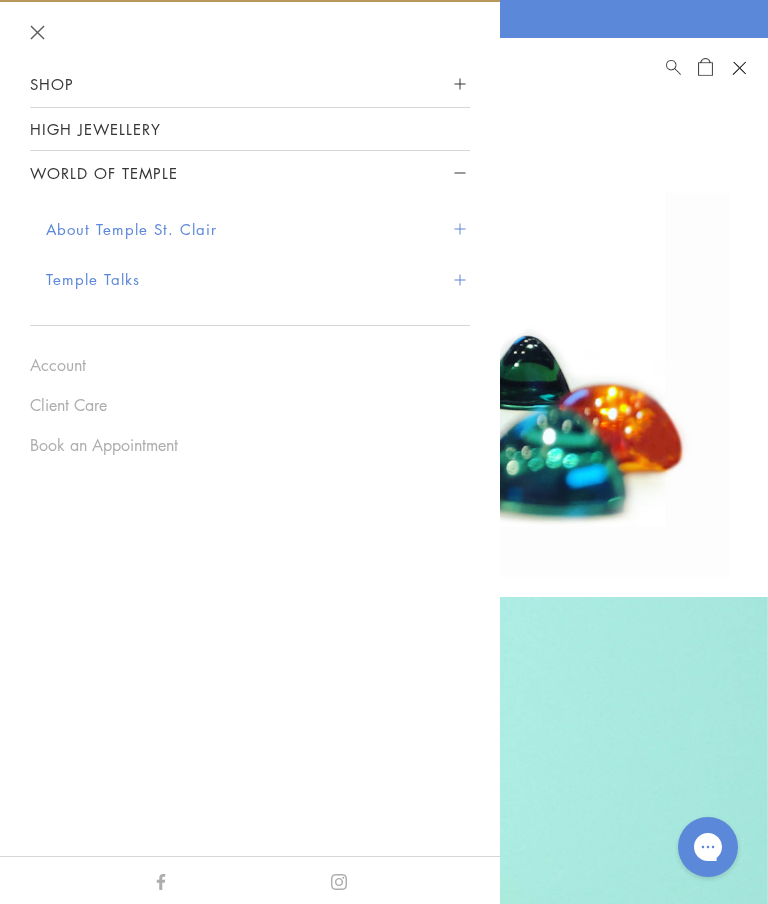 click on "About Temple St. Clair" at bounding box center [258, 229] 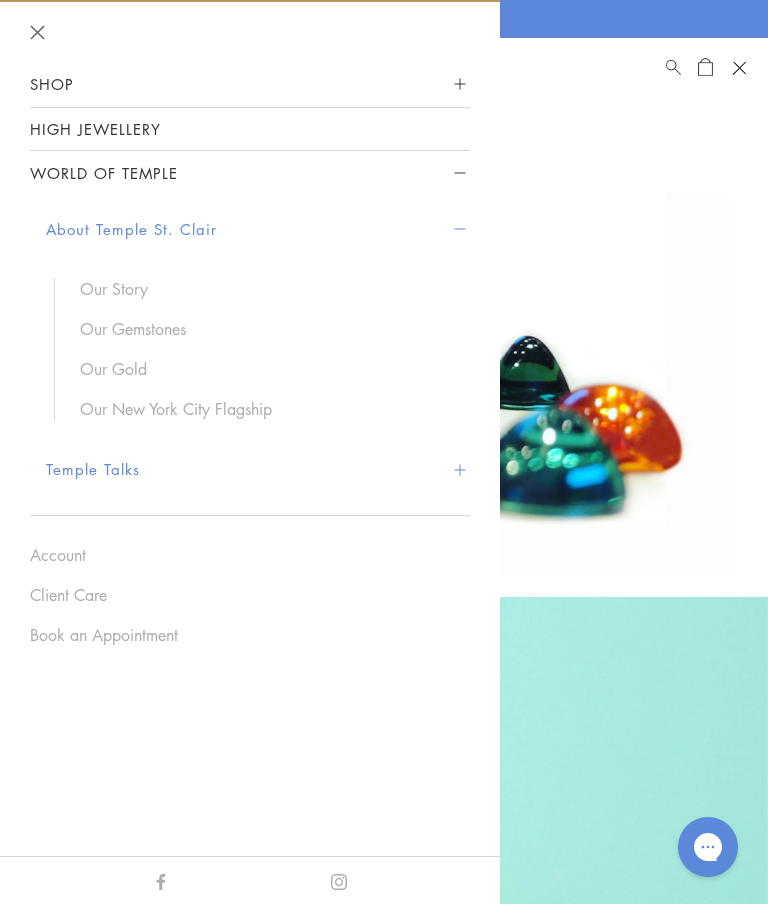 click on "Our Story" at bounding box center [265, 289] 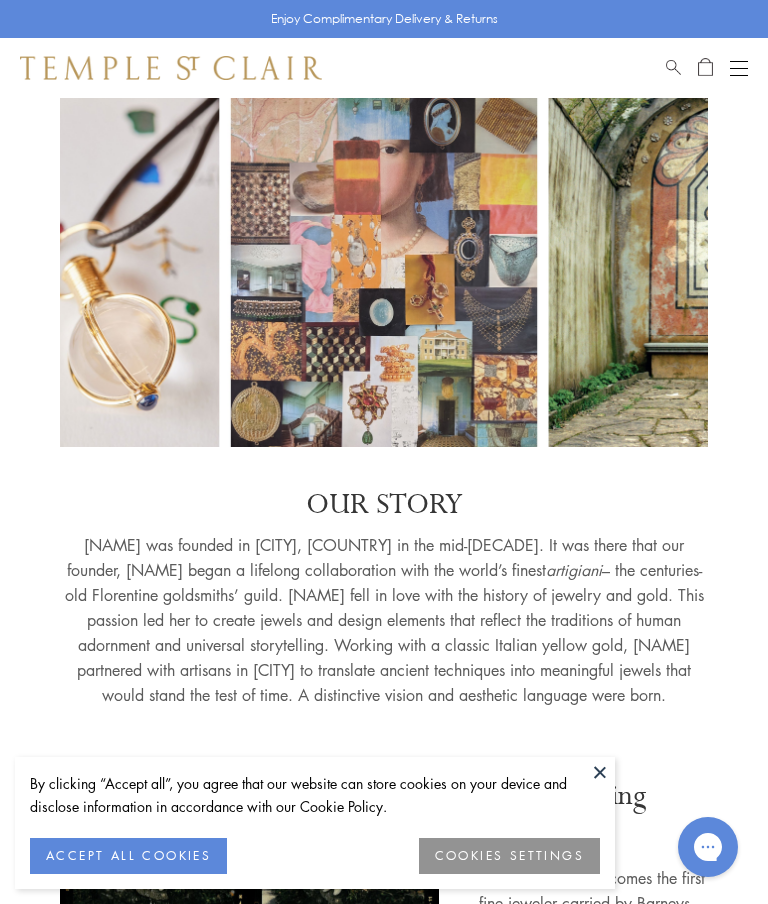scroll, scrollTop: 0, scrollLeft: 0, axis: both 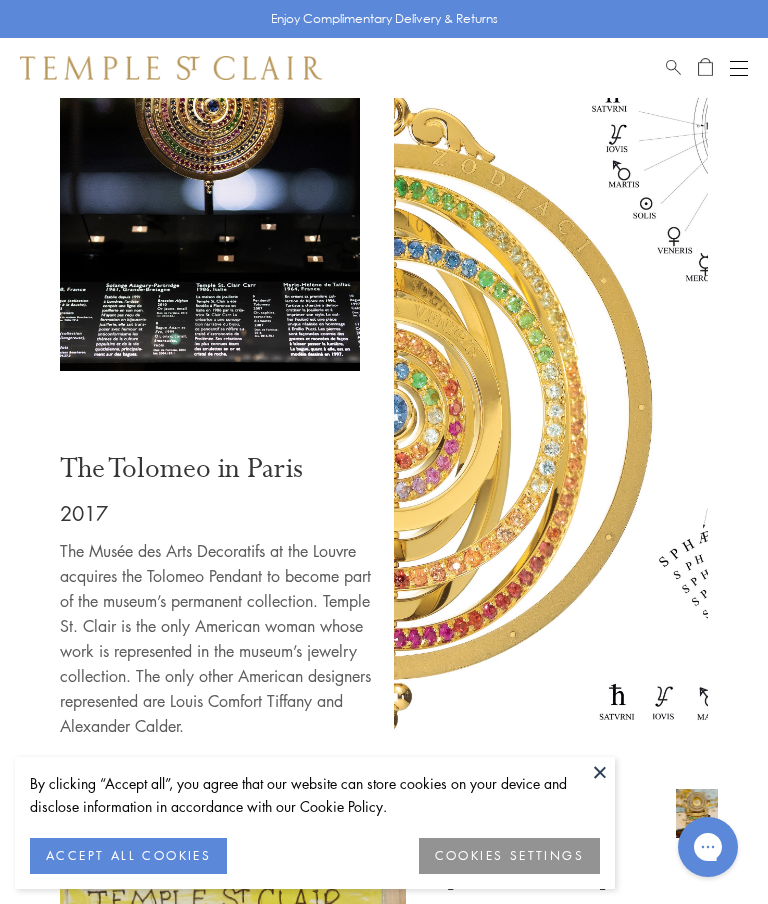 click at bounding box center [600, 772] 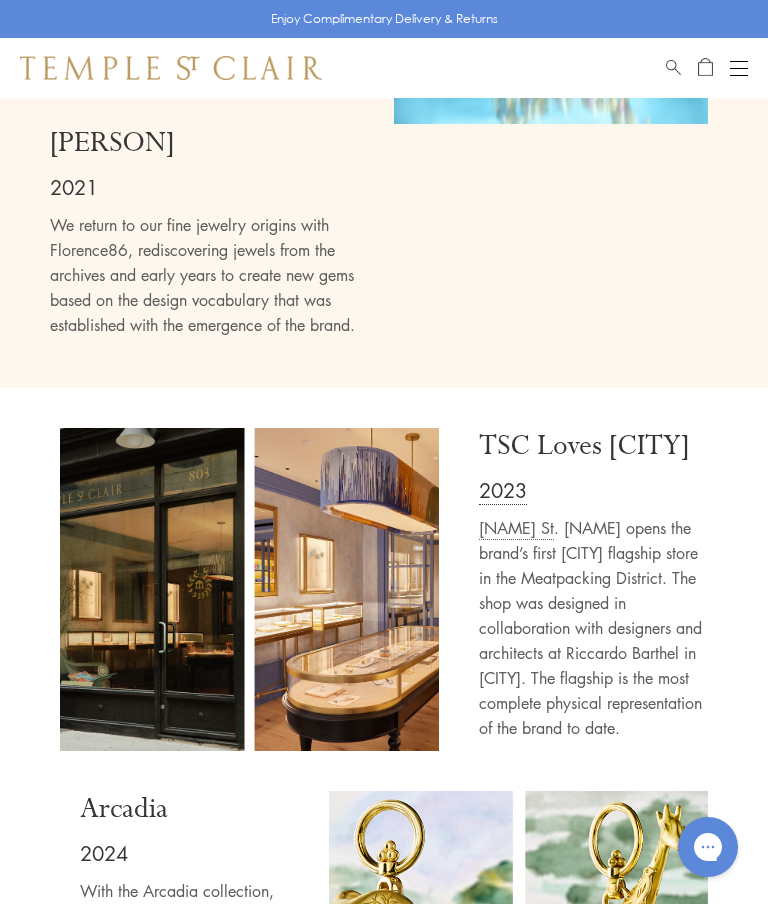 scroll, scrollTop: 8486, scrollLeft: 0, axis: vertical 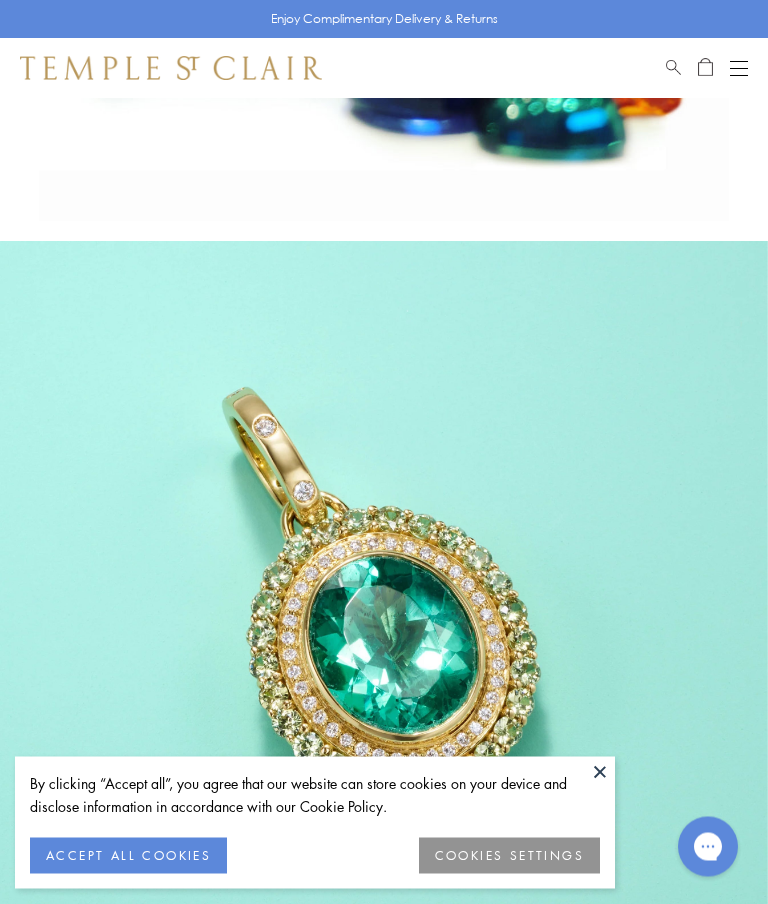 click at bounding box center (600, 772) 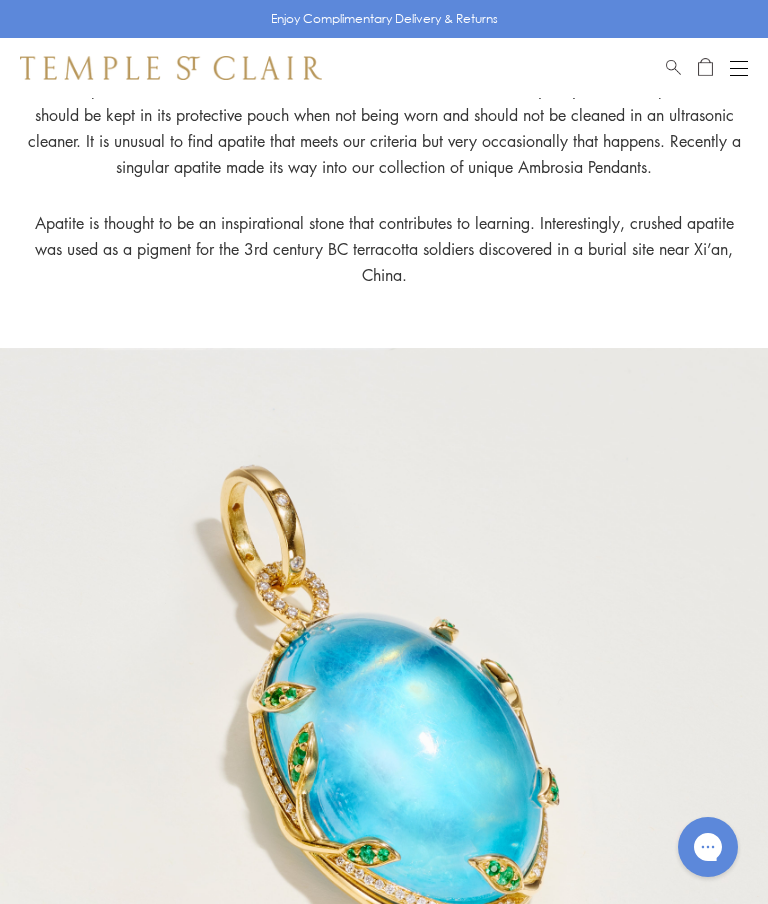 scroll, scrollTop: 0, scrollLeft: 0, axis: both 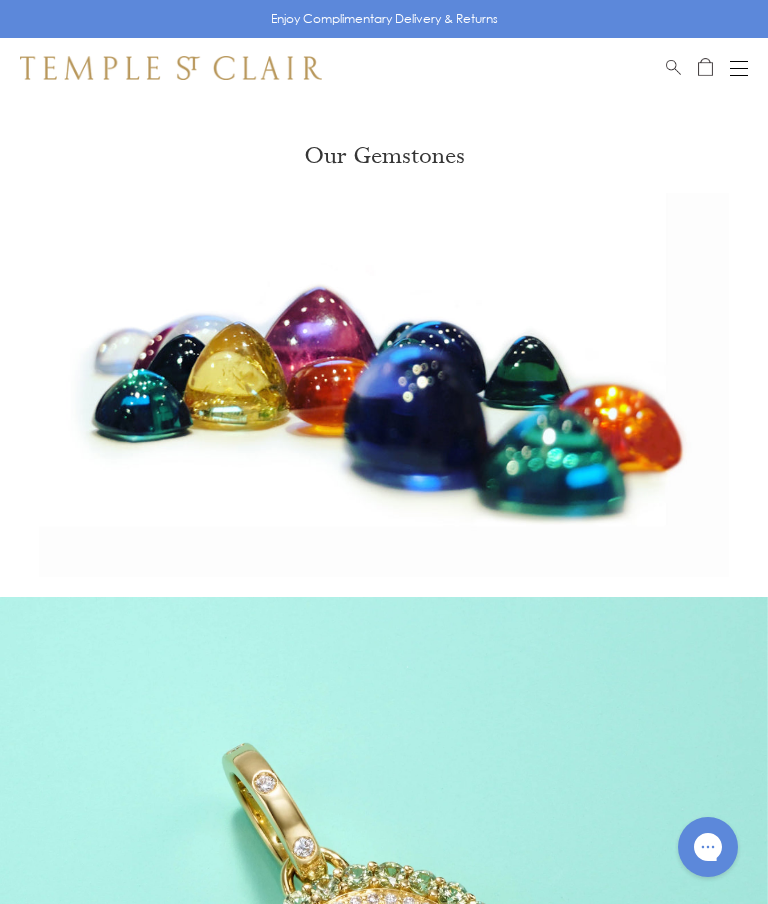 click at bounding box center [739, 68] 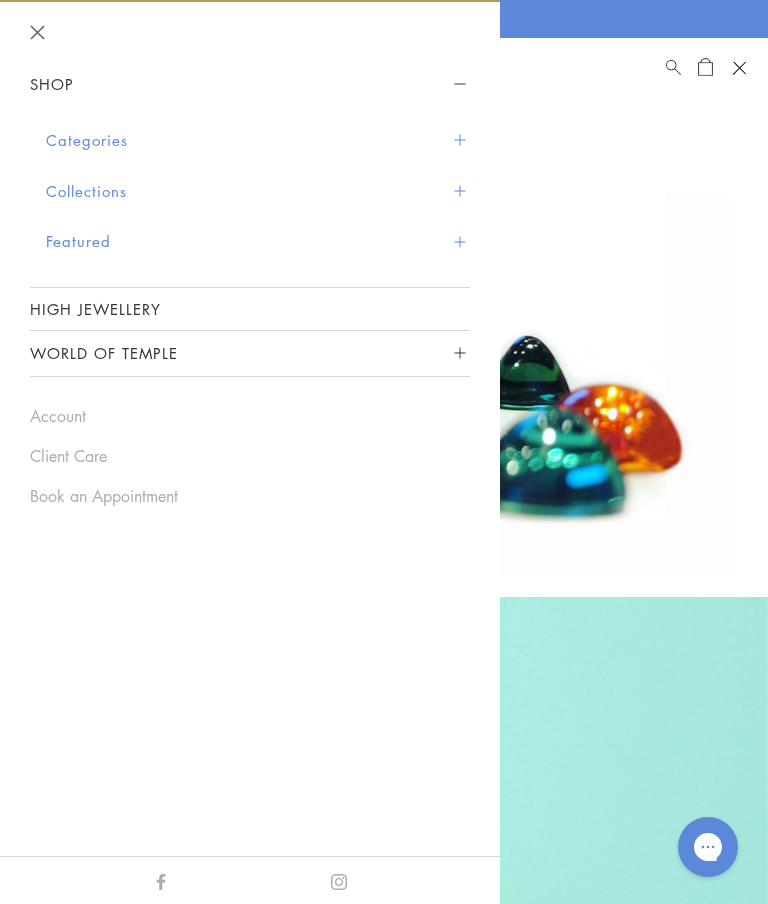 click on "Categories" at bounding box center (258, 140) 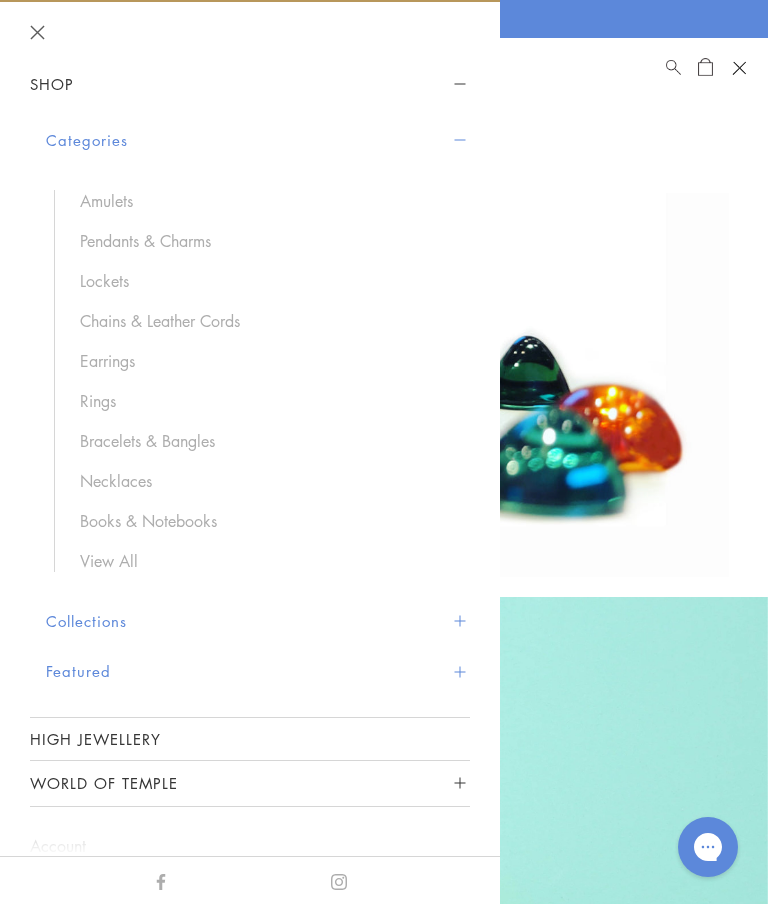 click on "Pendants & Charms" at bounding box center (265, 241) 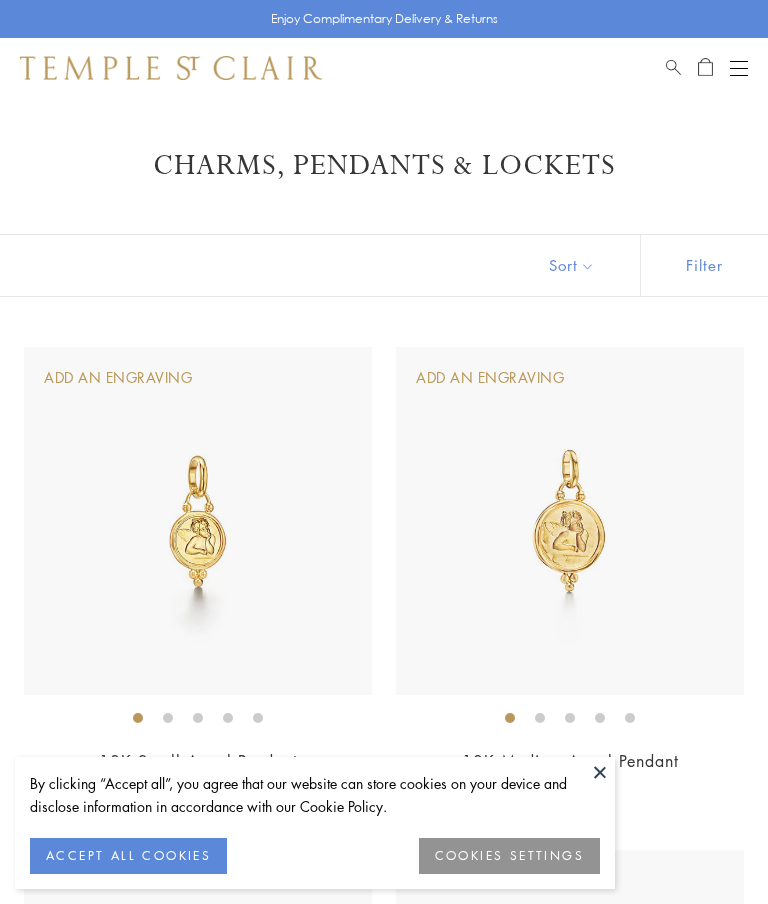 scroll, scrollTop: 0, scrollLeft: 0, axis: both 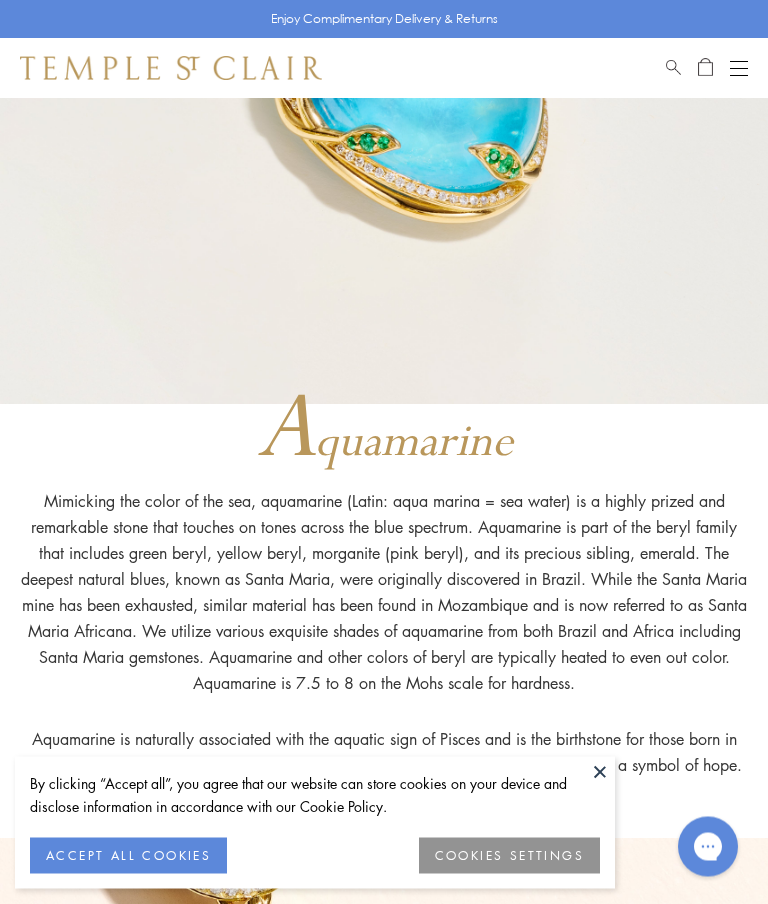 click at bounding box center [600, 772] 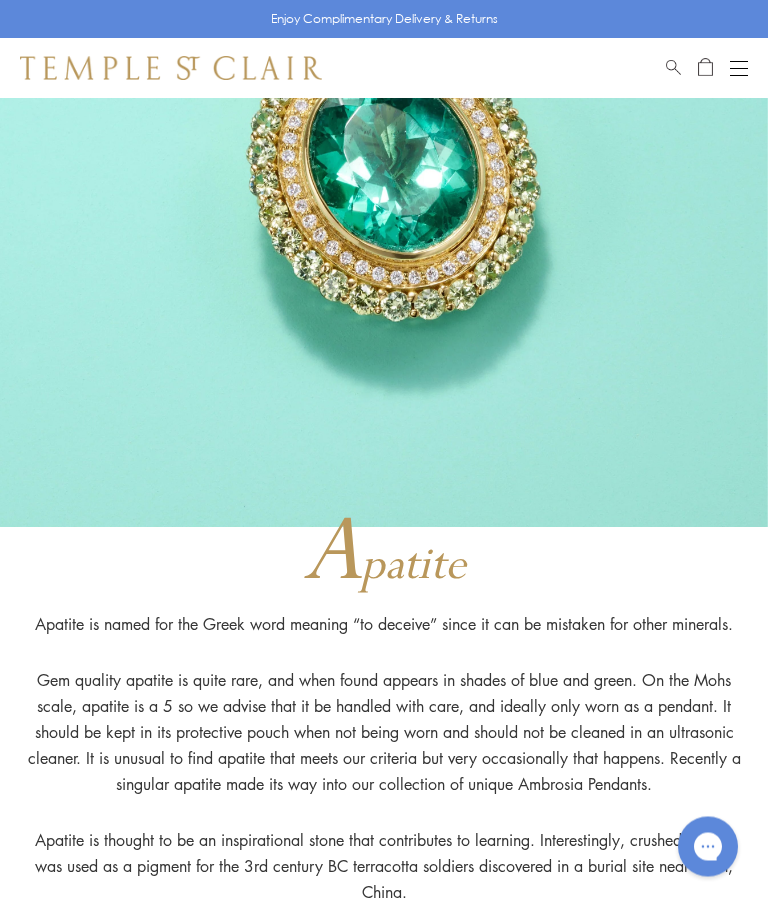 scroll, scrollTop: 0, scrollLeft: 0, axis: both 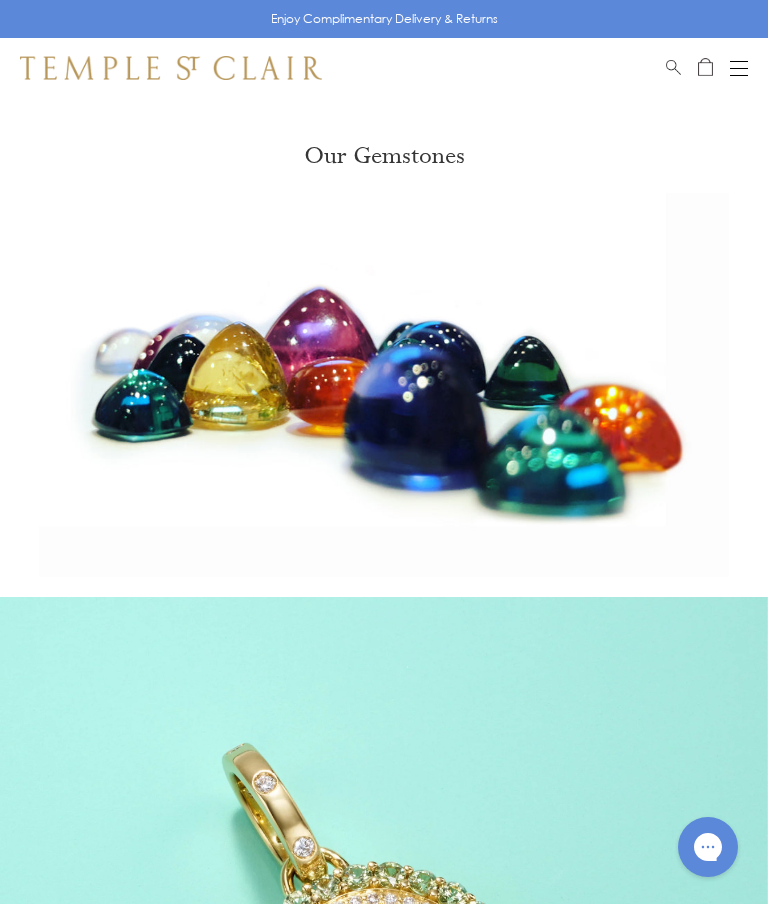 click at bounding box center (739, 68) 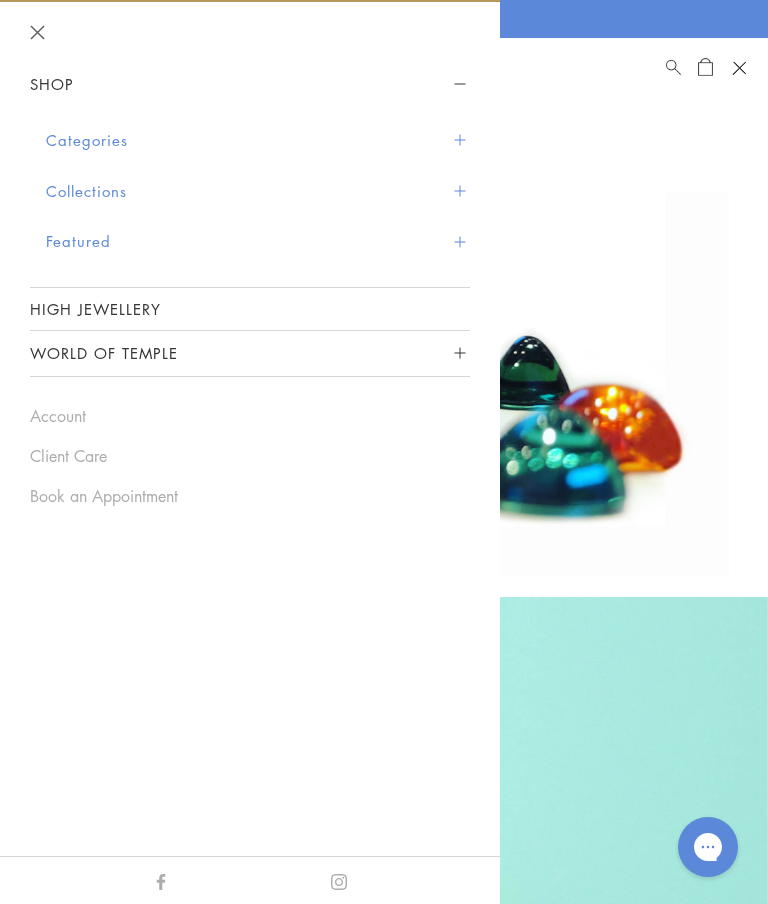 click on "Featured" at bounding box center (258, 241) 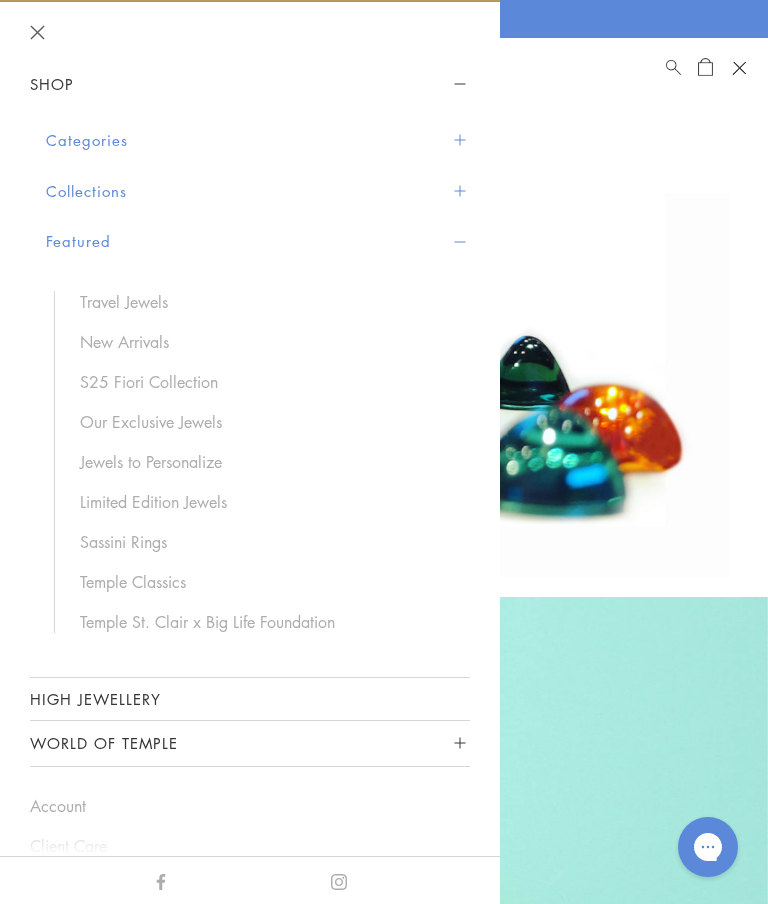 click on "Travel Jewels" at bounding box center (265, 302) 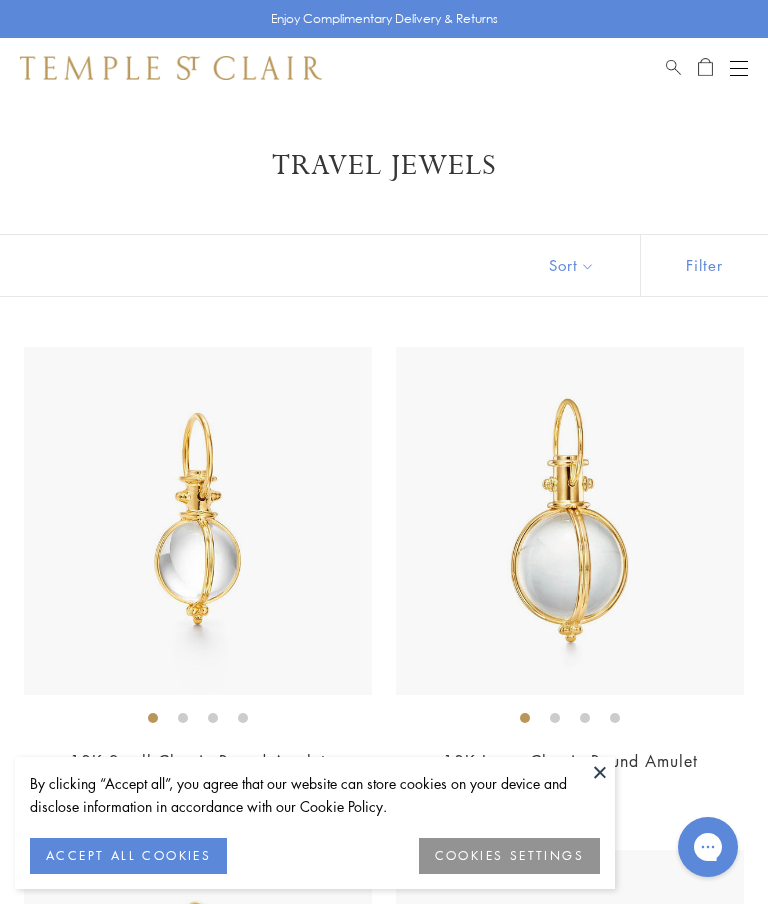 scroll, scrollTop: 0, scrollLeft: 0, axis: both 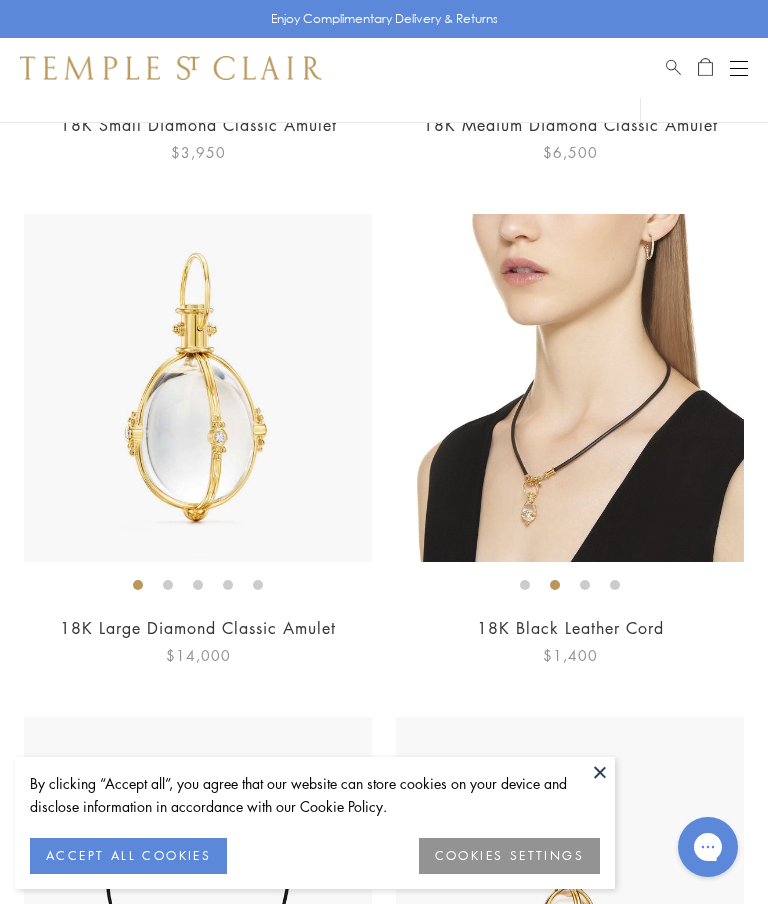 click on "$1,400" at bounding box center (570, 655) 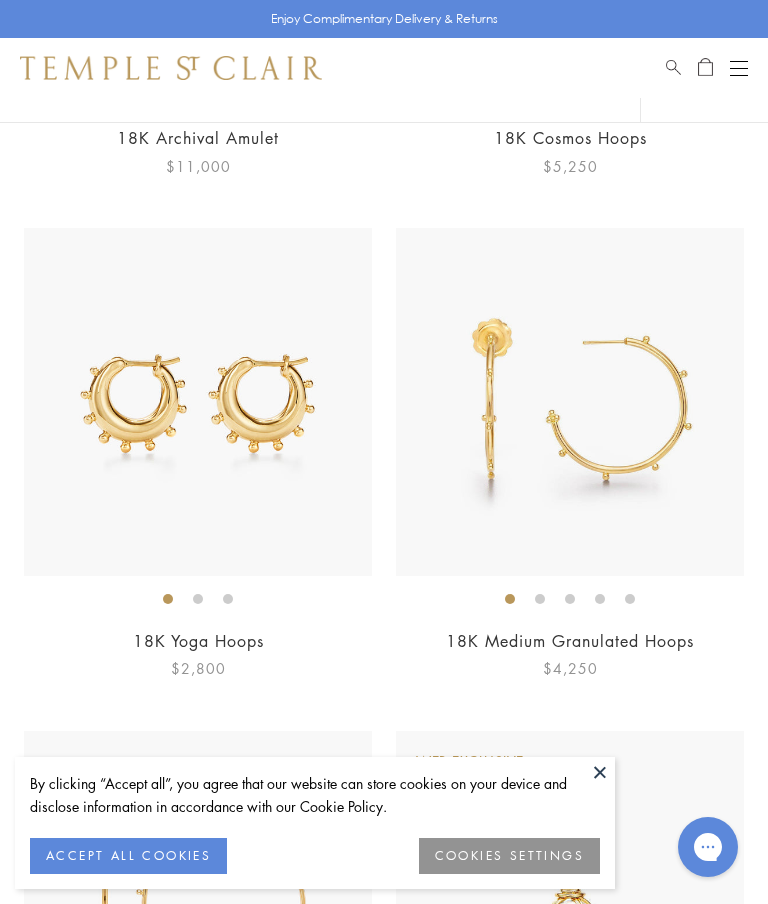 scroll, scrollTop: 0, scrollLeft: 0, axis: both 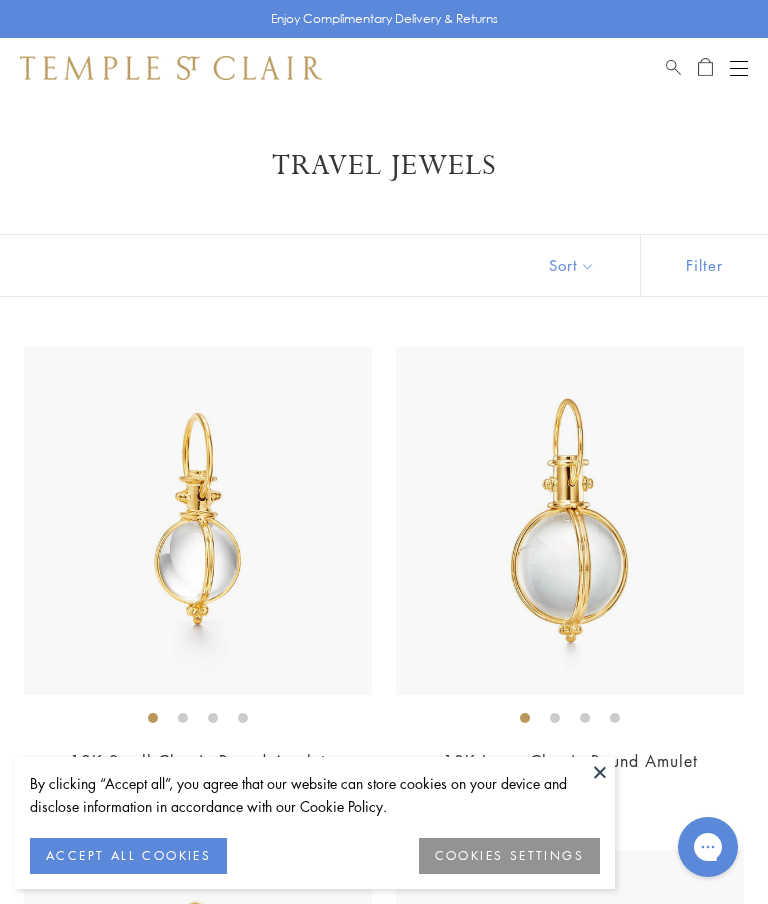 click at bounding box center (600, 772) 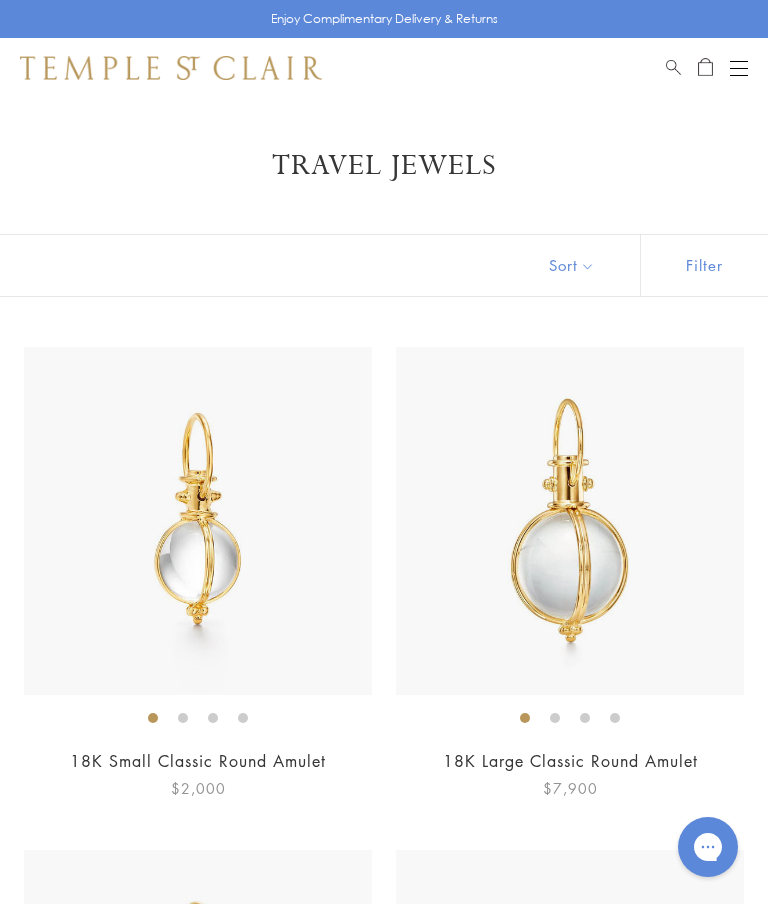 click at bounding box center (739, 68) 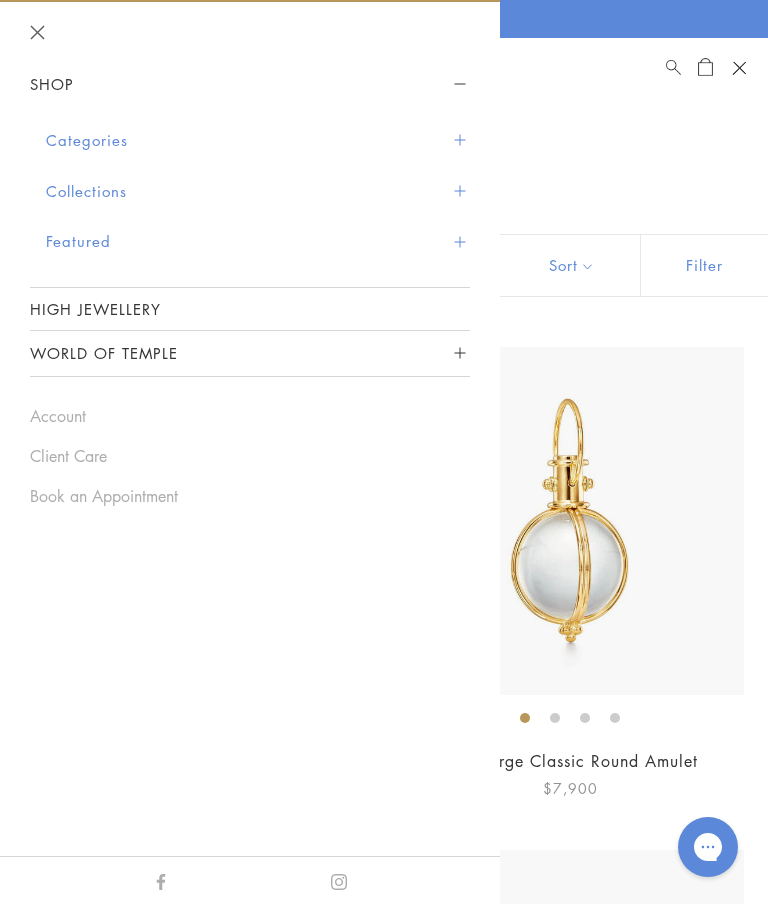 click on "High Jewellery" at bounding box center [250, 309] 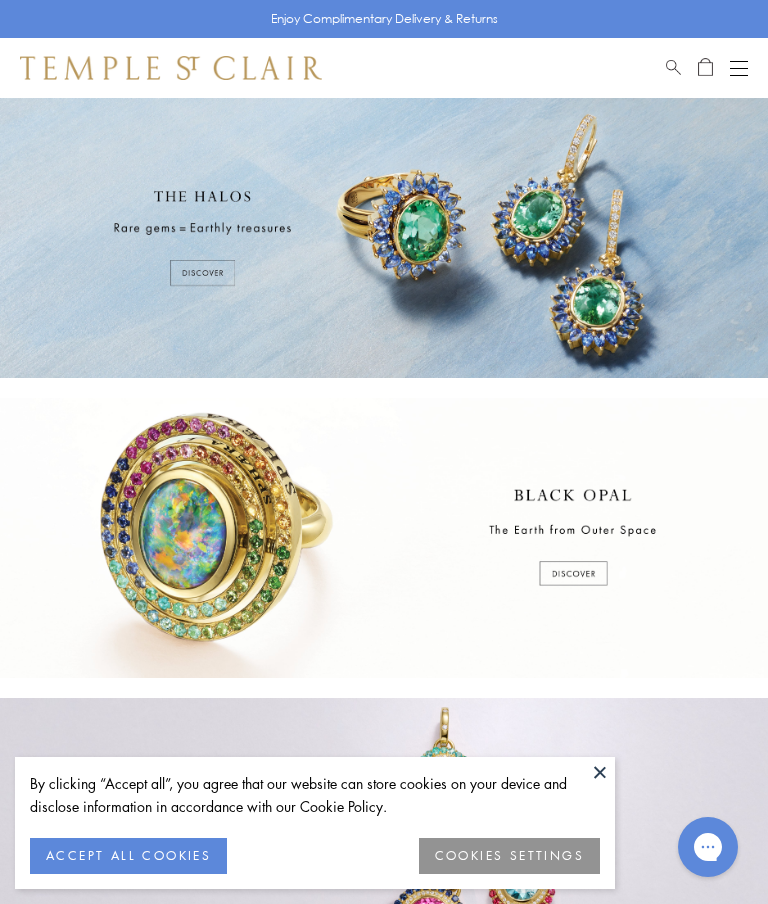 scroll, scrollTop: 0, scrollLeft: 0, axis: both 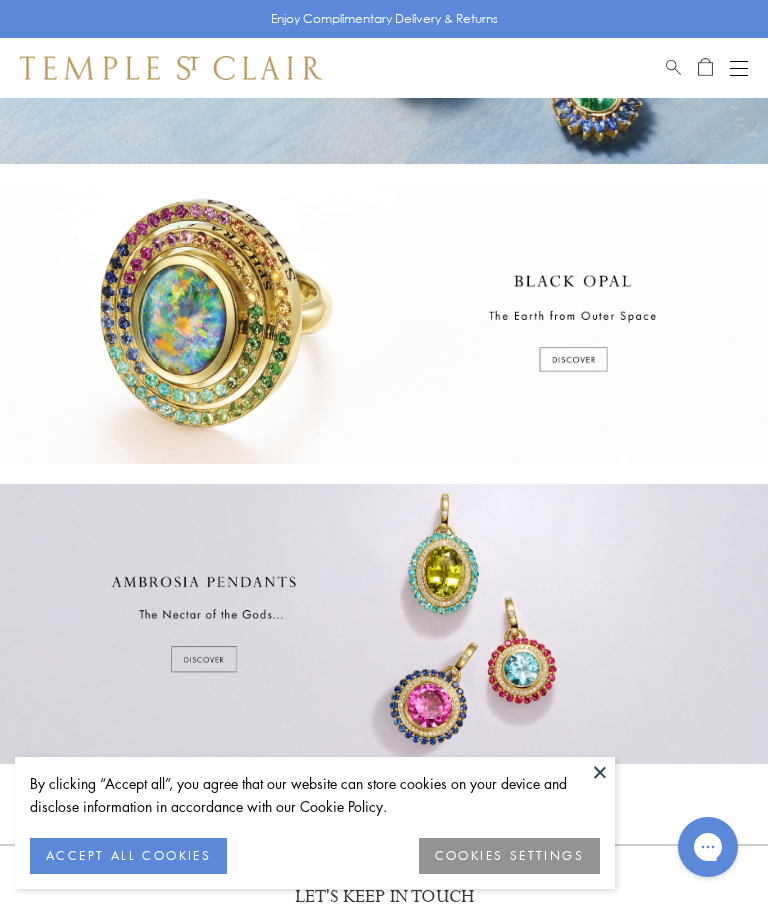 click at bounding box center [384, 624] 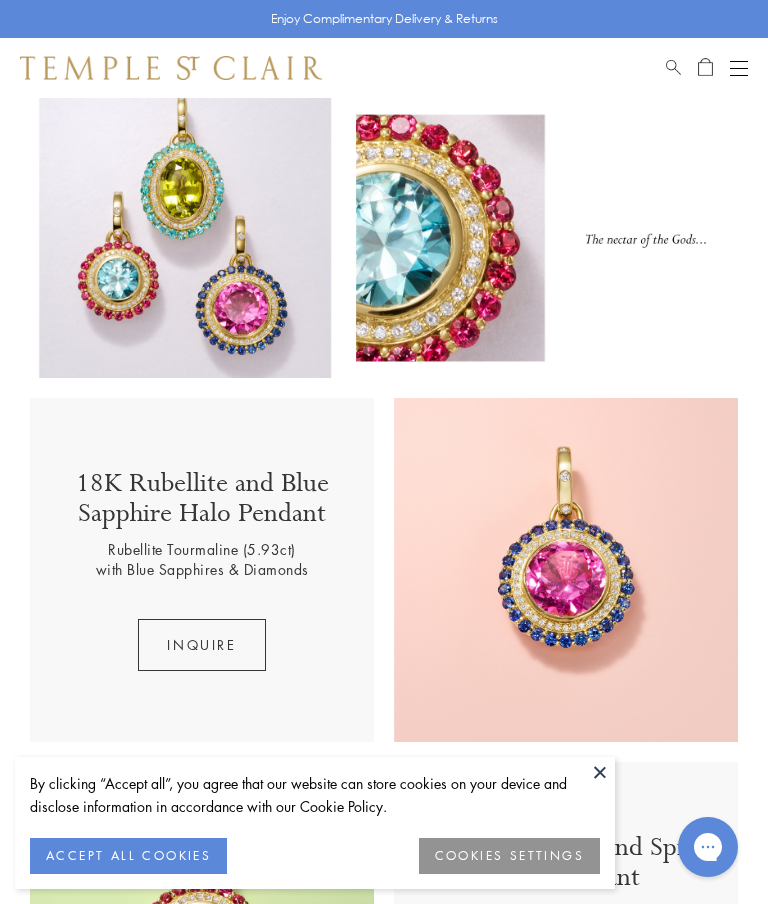 scroll, scrollTop: 0, scrollLeft: 0, axis: both 